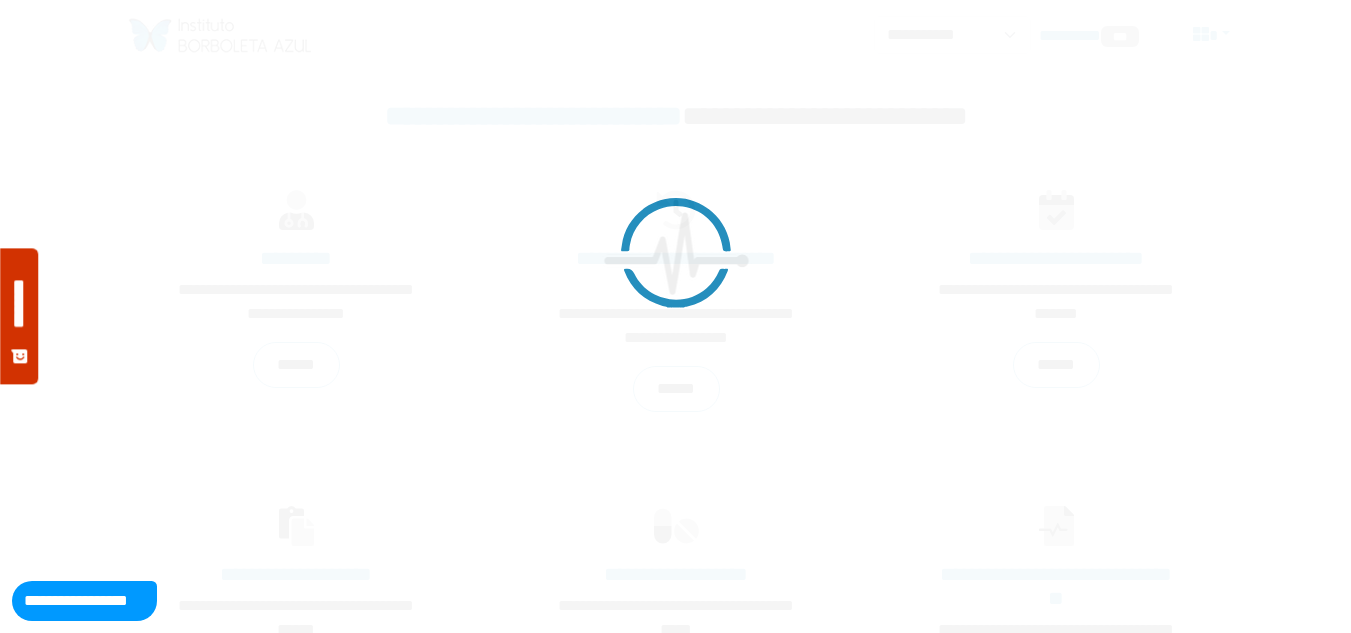 scroll, scrollTop: 0, scrollLeft: 0, axis: both 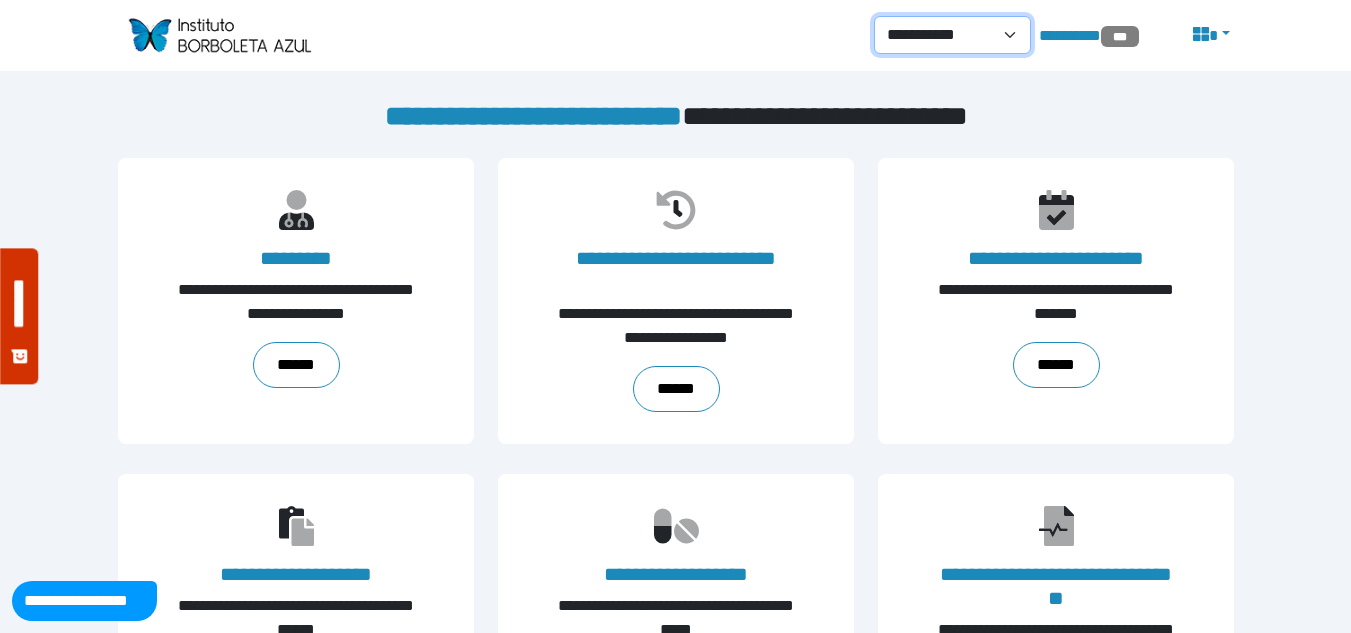 click on "**********" at bounding box center (952, 35) 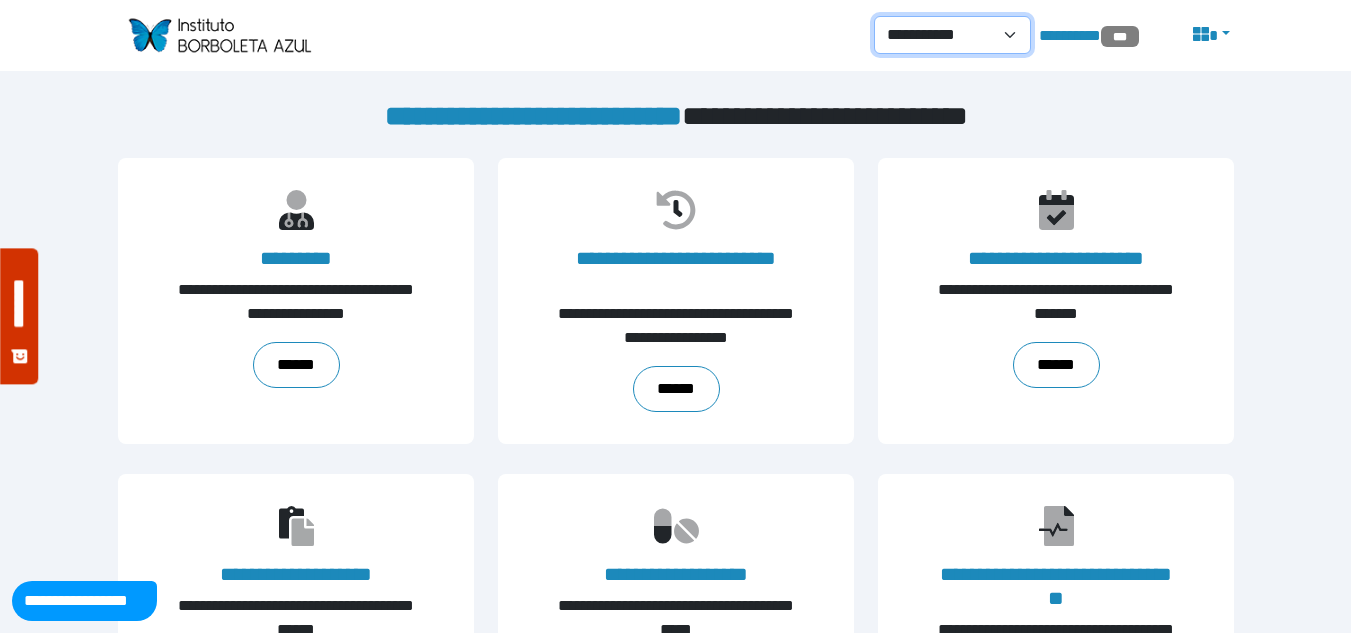 select on "*" 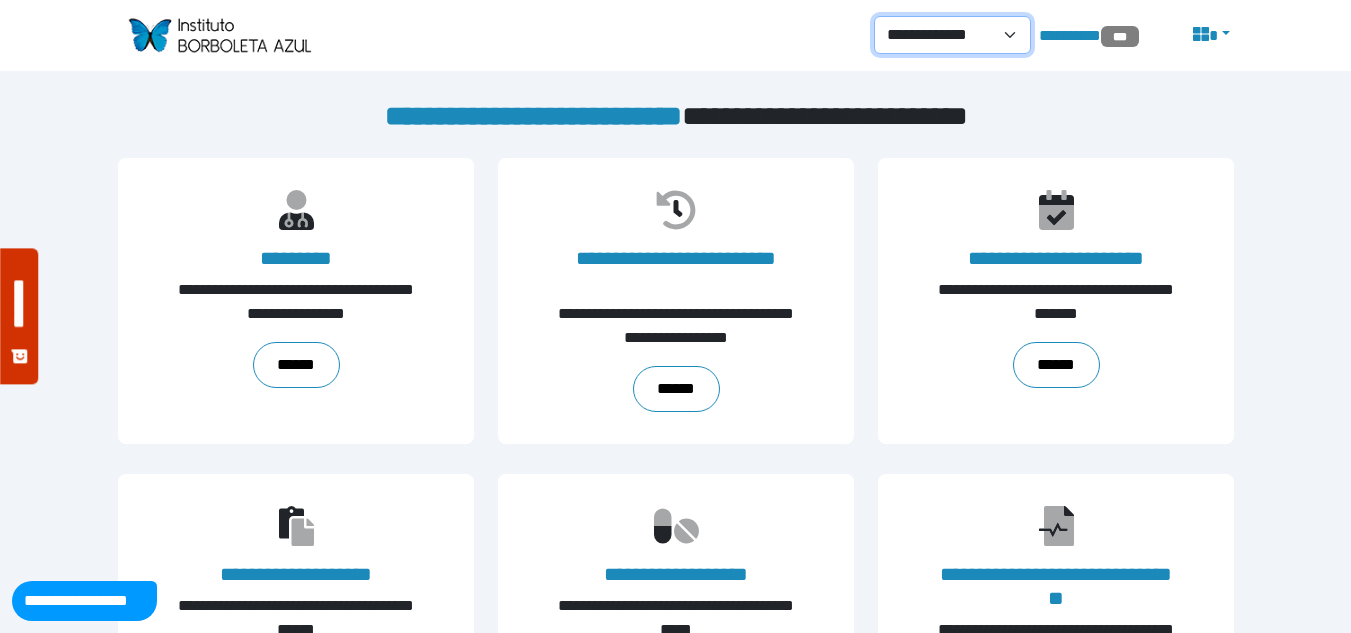 click on "**********" at bounding box center (952, 35) 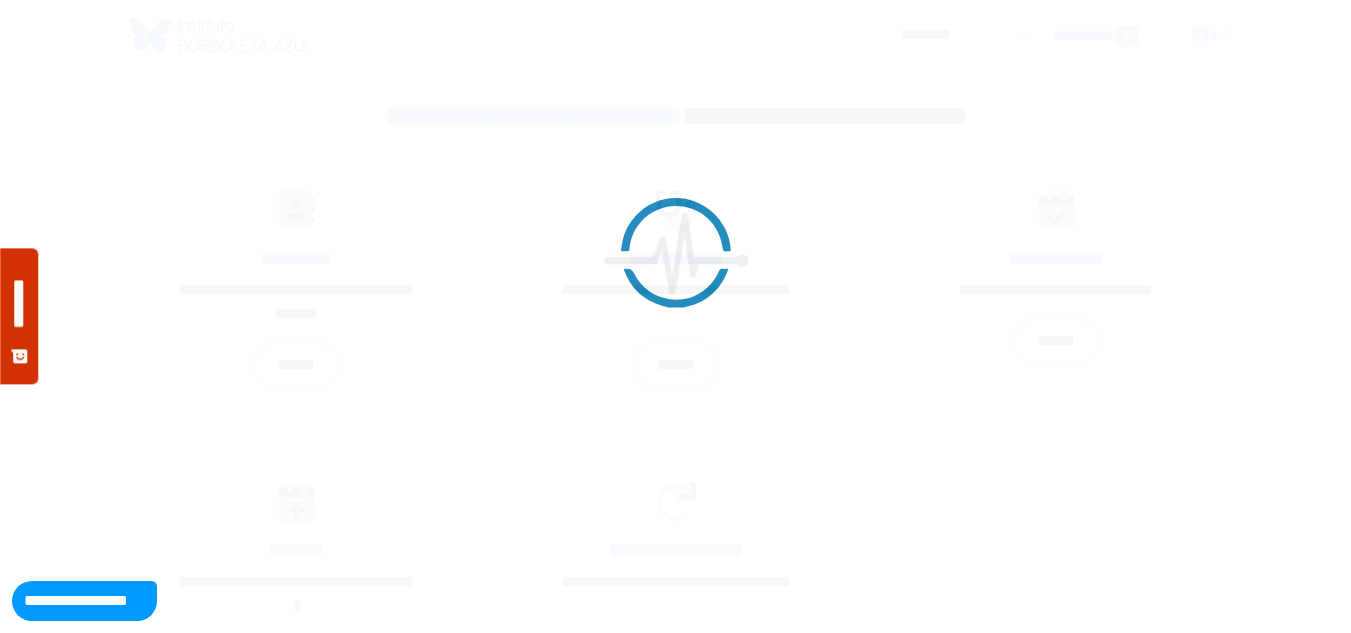 scroll, scrollTop: 0, scrollLeft: 0, axis: both 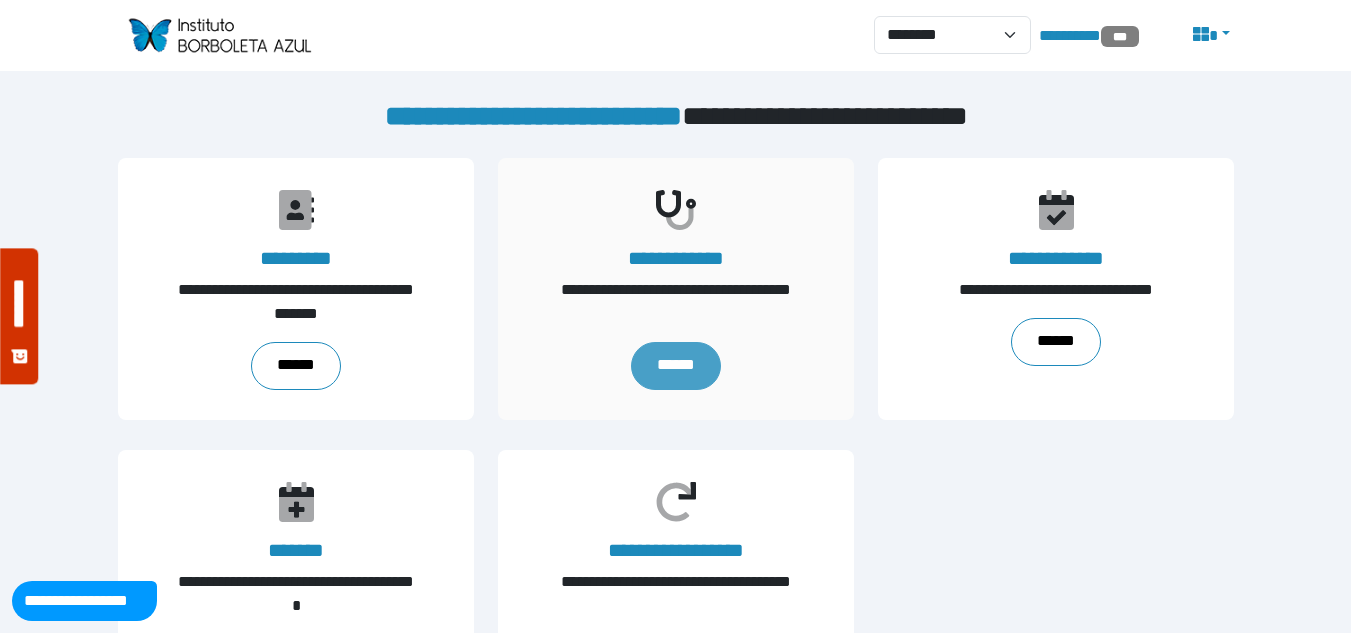 click on "******" at bounding box center [675, 366] 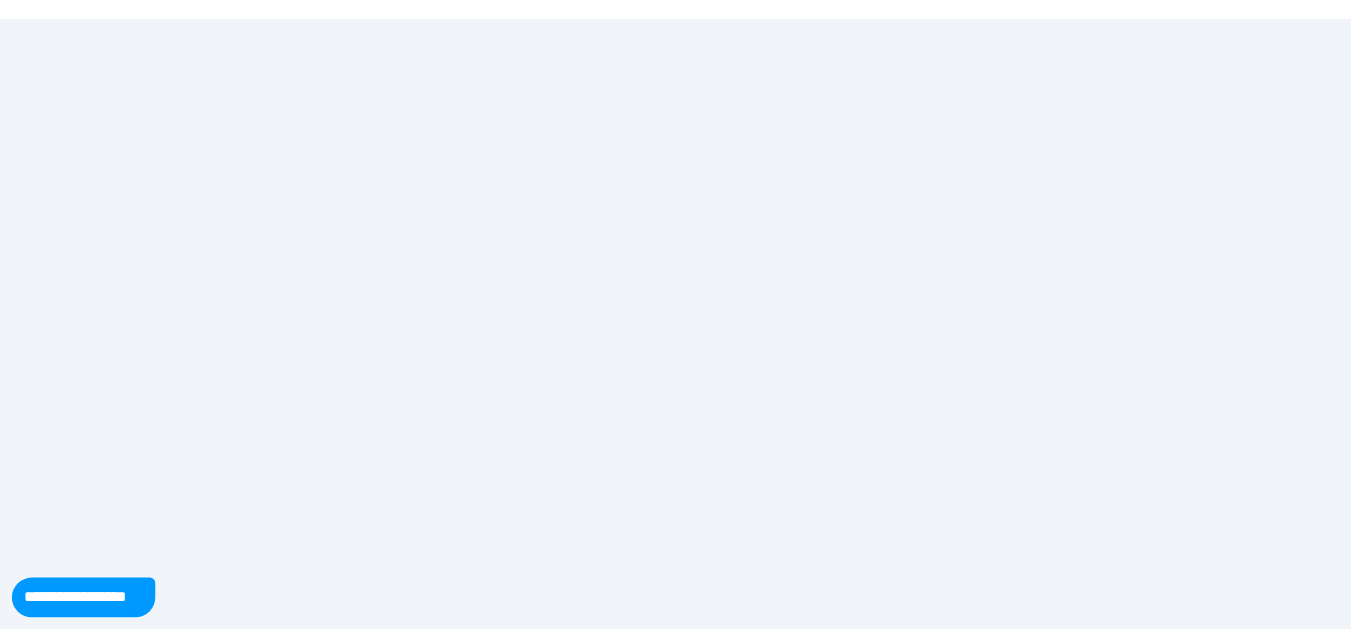 scroll, scrollTop: 0, scrollLeft: 0, axis: both 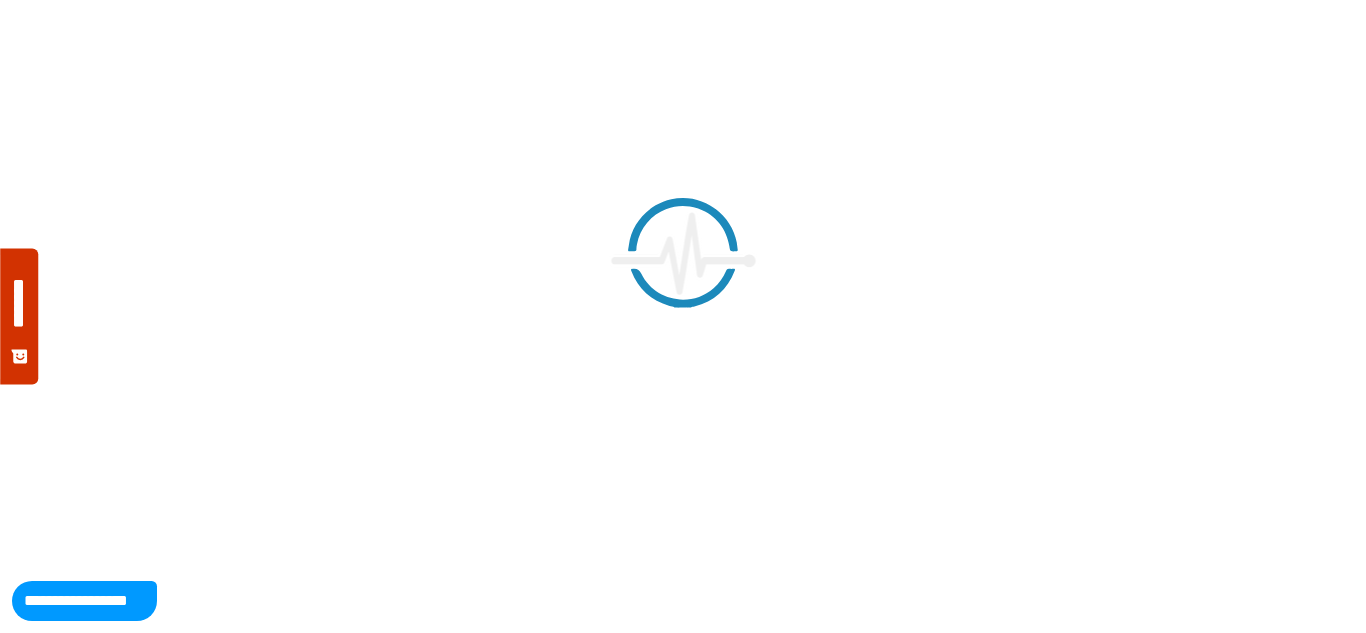 select on "**" 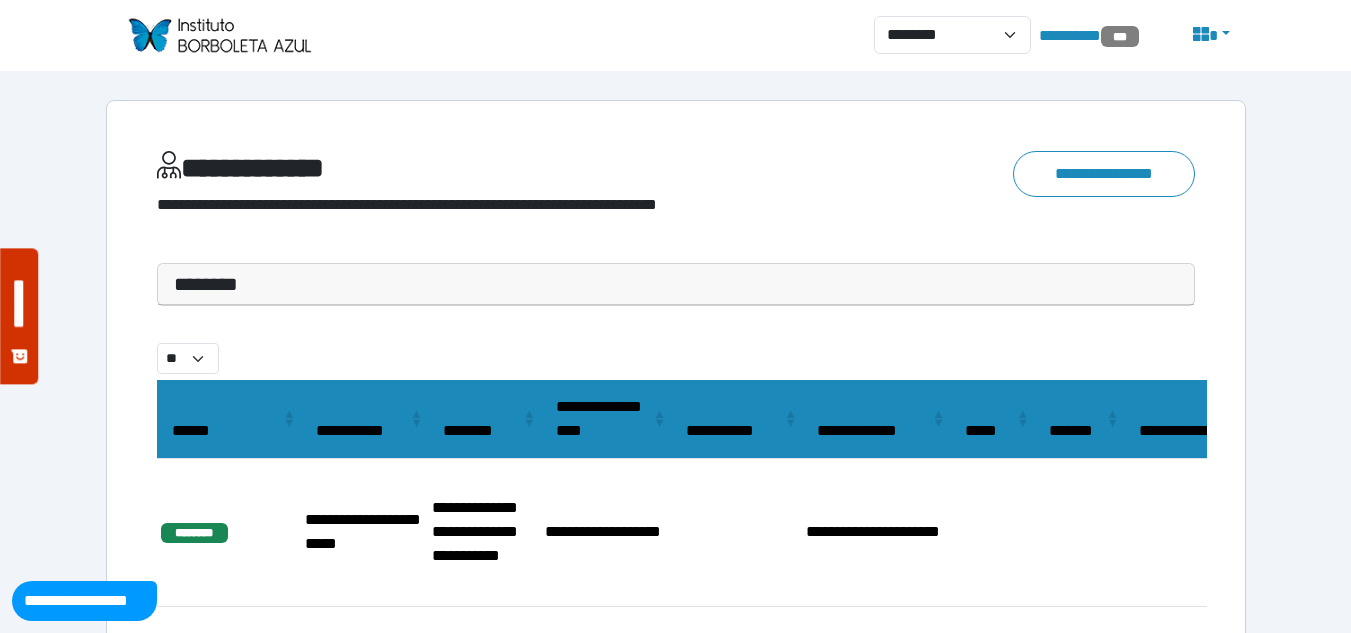 click on "********" at bounding box center (676, 284) 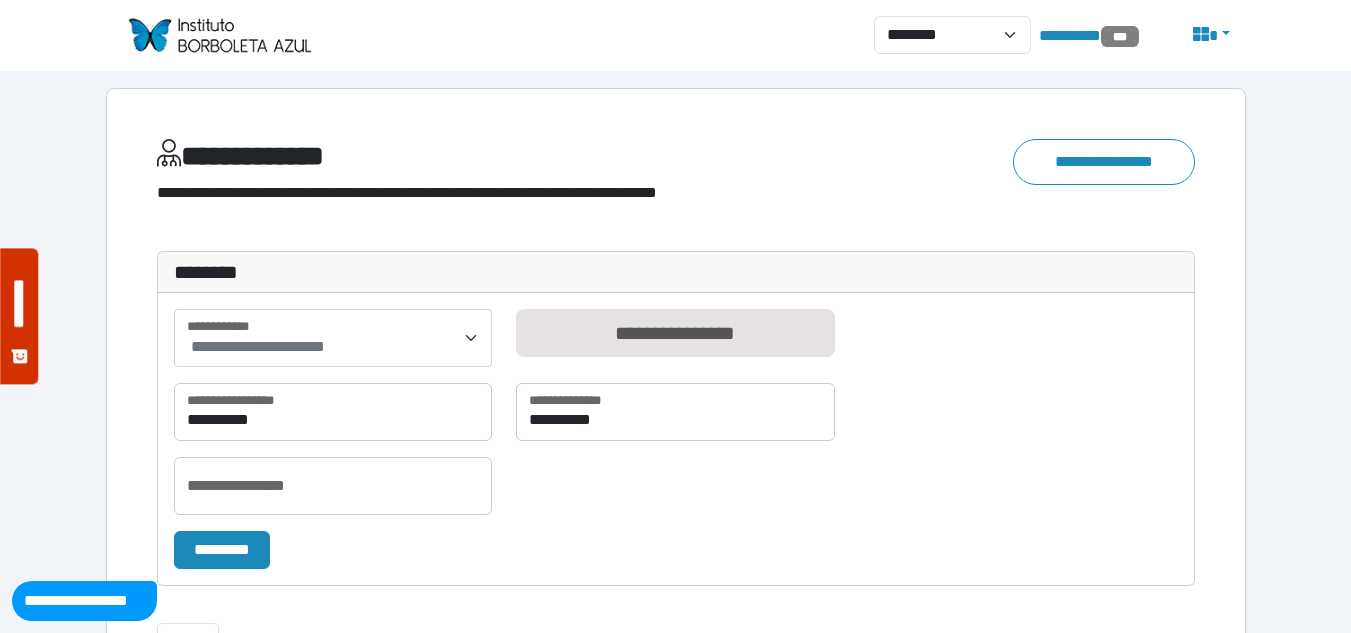 scroll, scrollTop: 0, scrollLeft: 0, axis: both 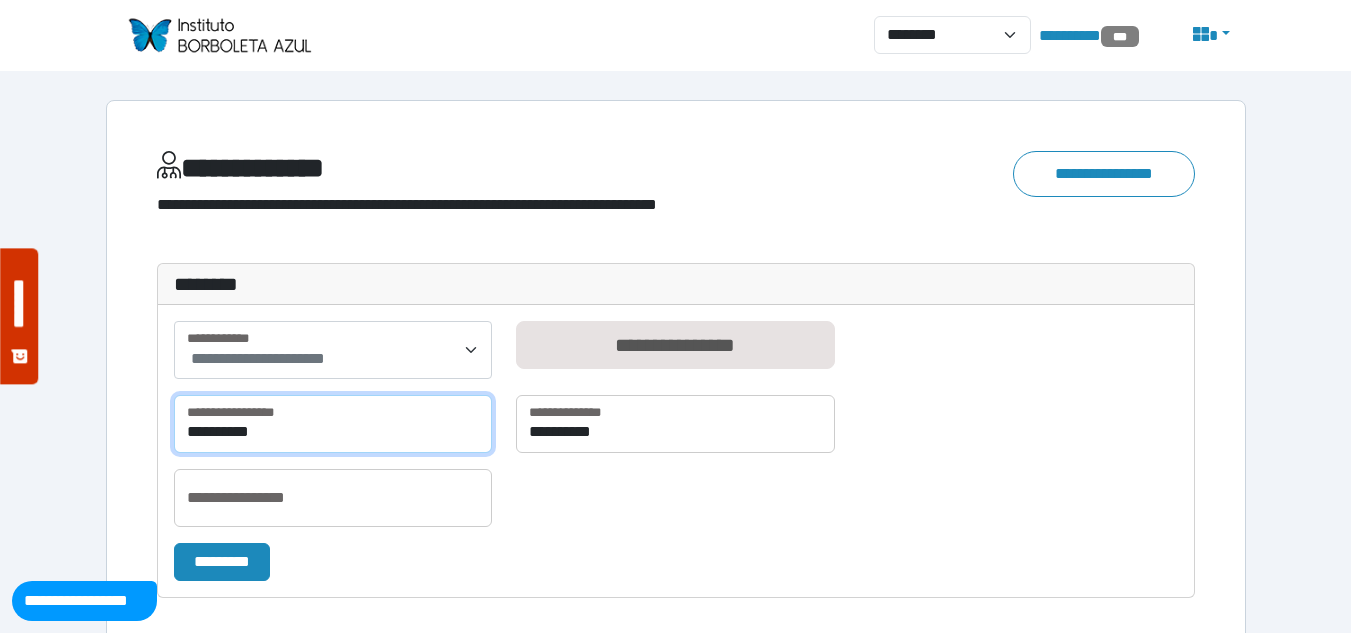 click on "**********" at bounding box center [333, 424] 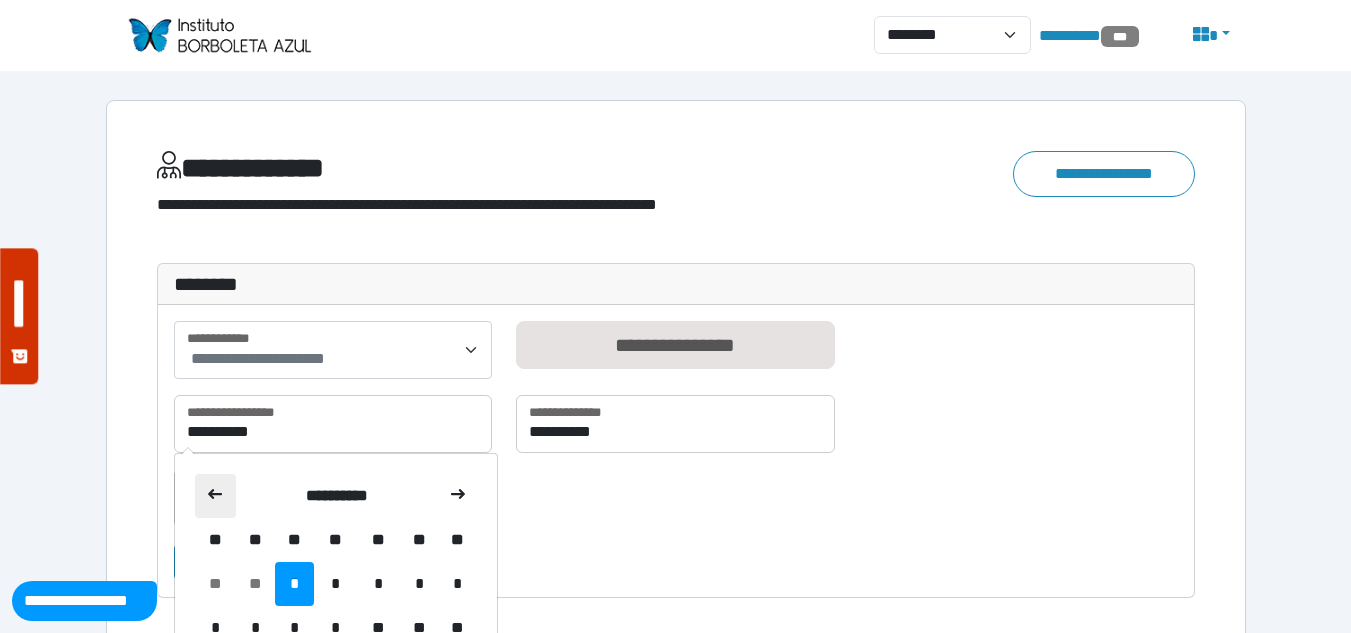 click at bounding box center [216, 496] 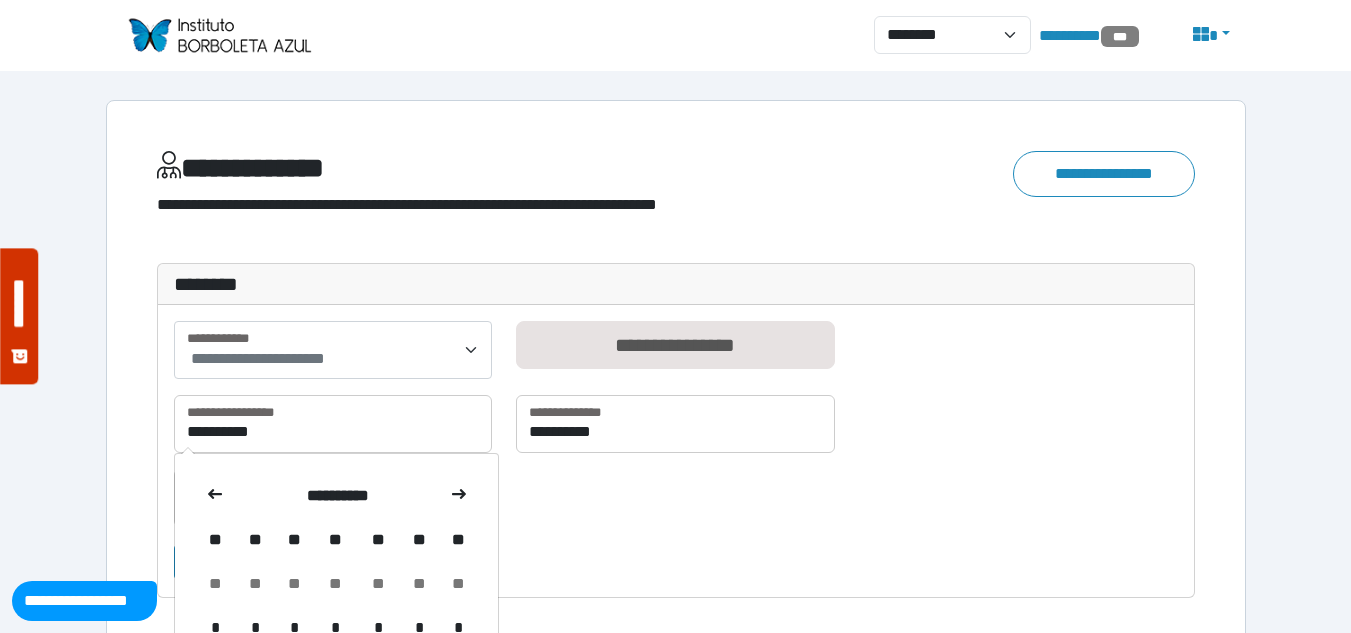 click at bounding box center [216, 496] 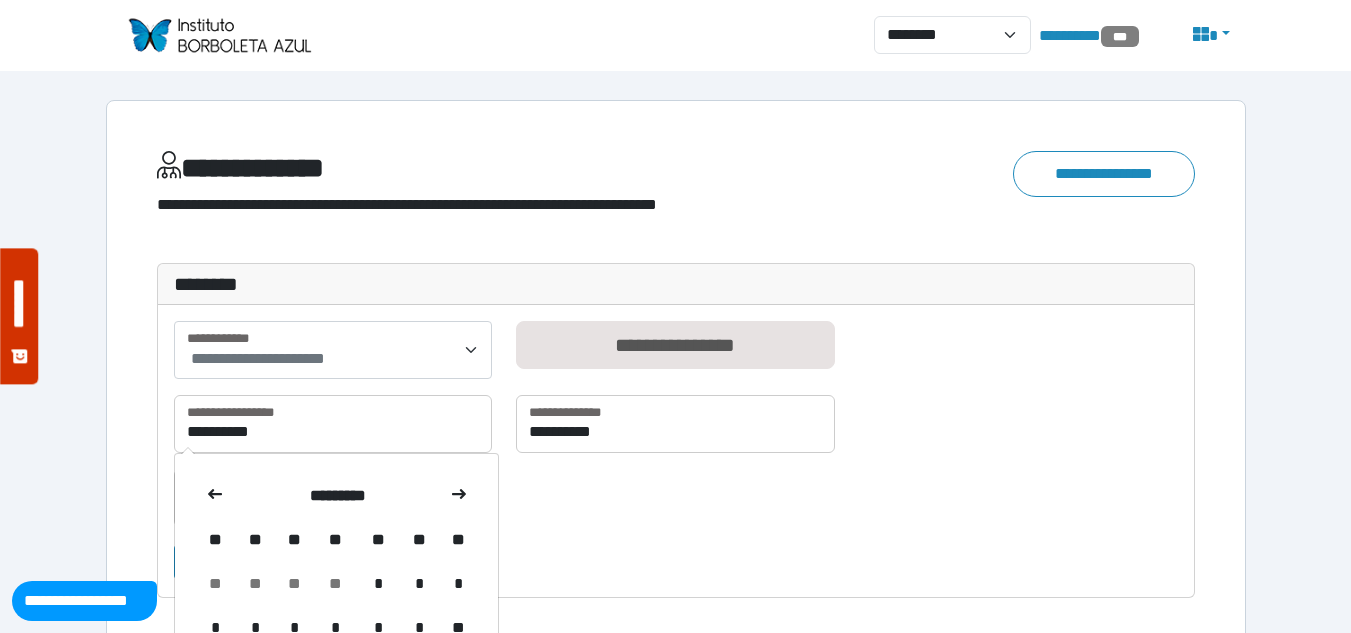 click at bounding box center (216, 496) 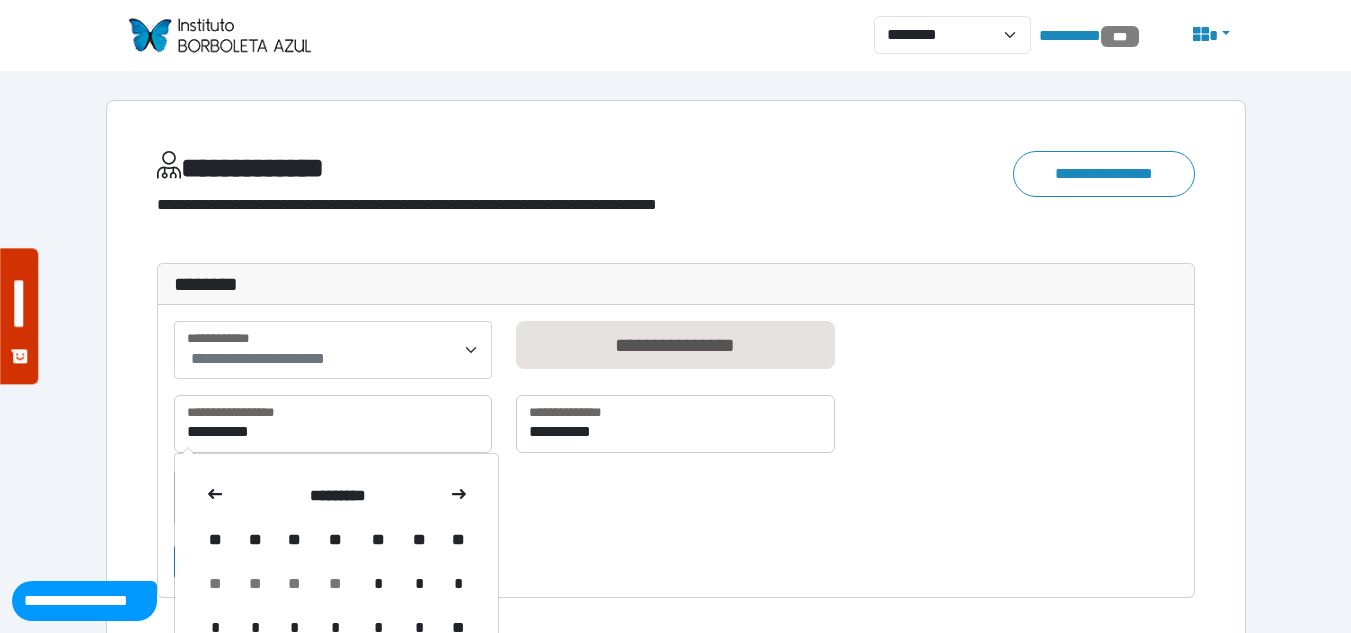 click at bounding box center [216, 496] 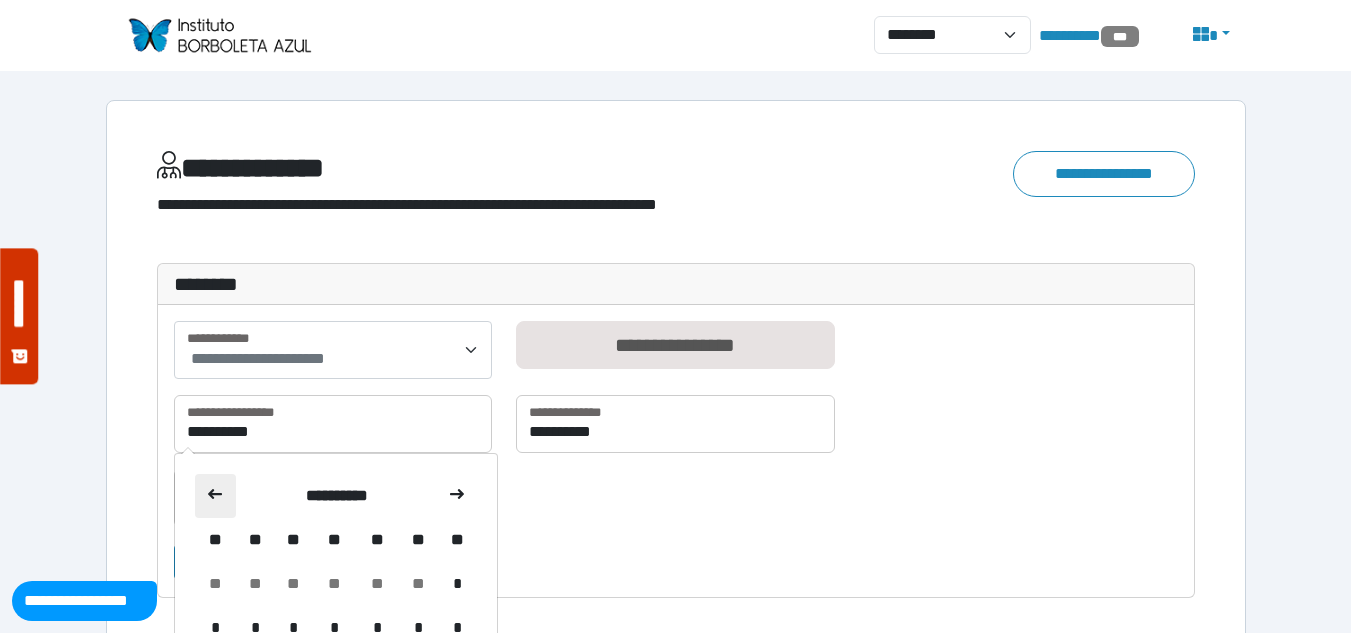 click at bounding box center [216, 496] 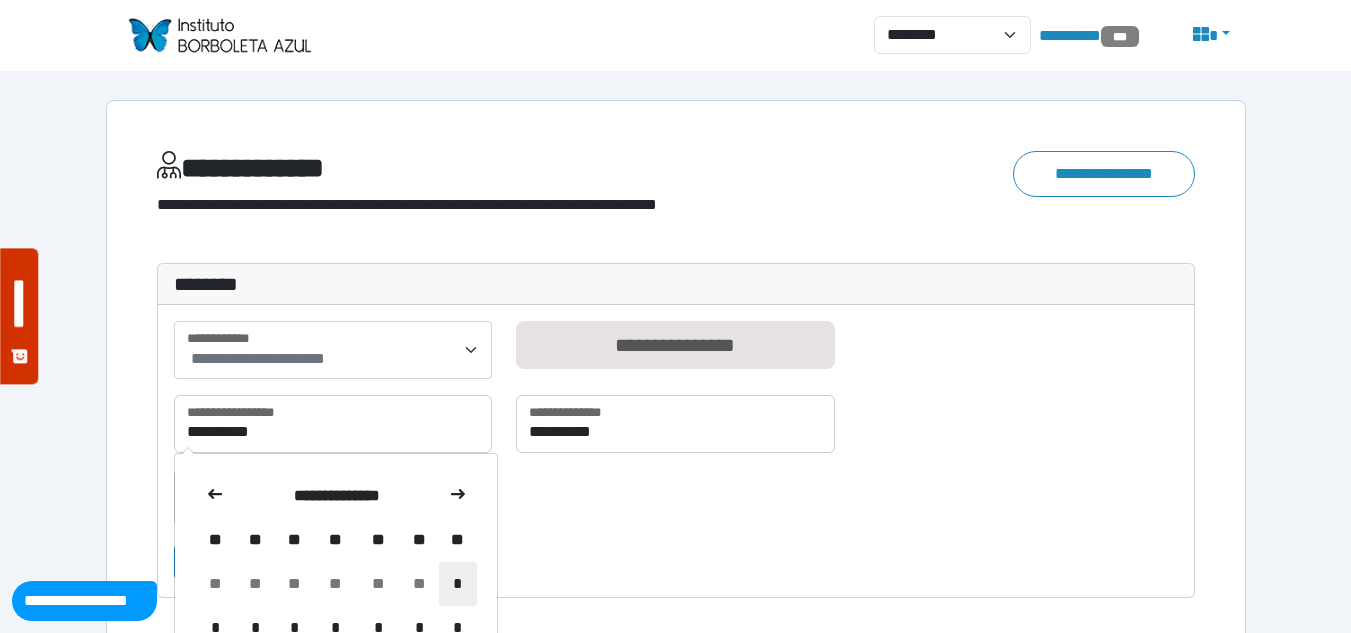 click on "*" at bounding box center [458, 584] 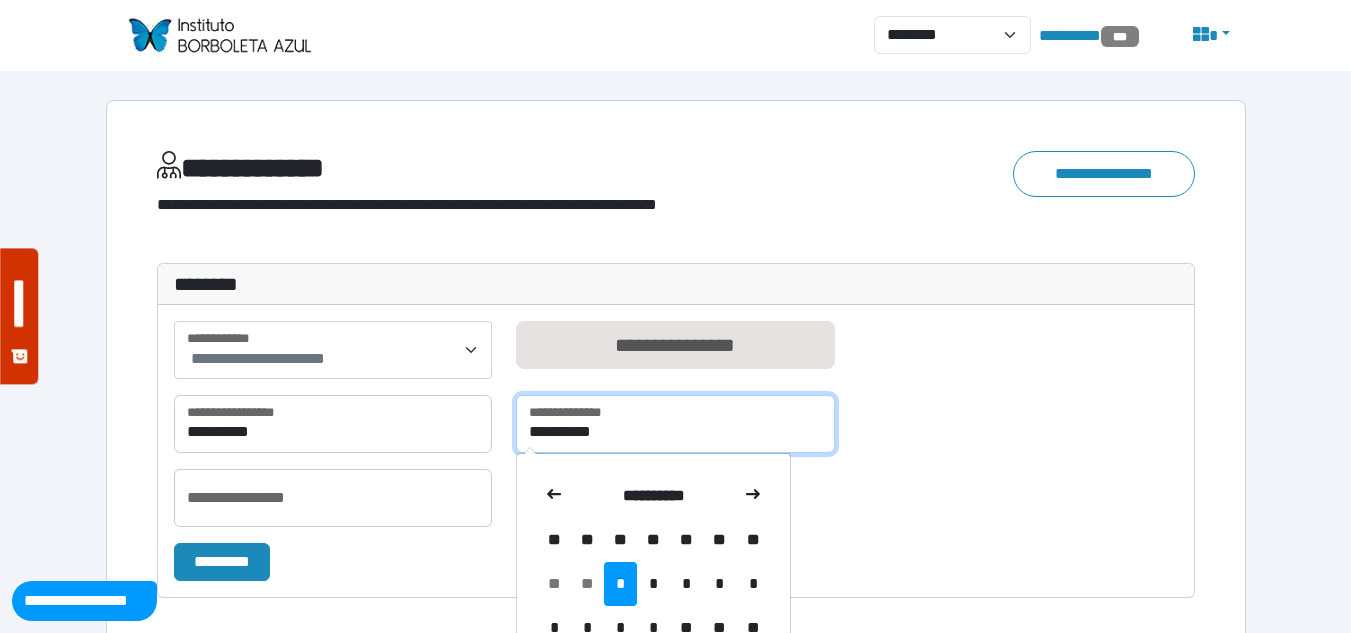 click on "**********" at bounding box center [675, 424] 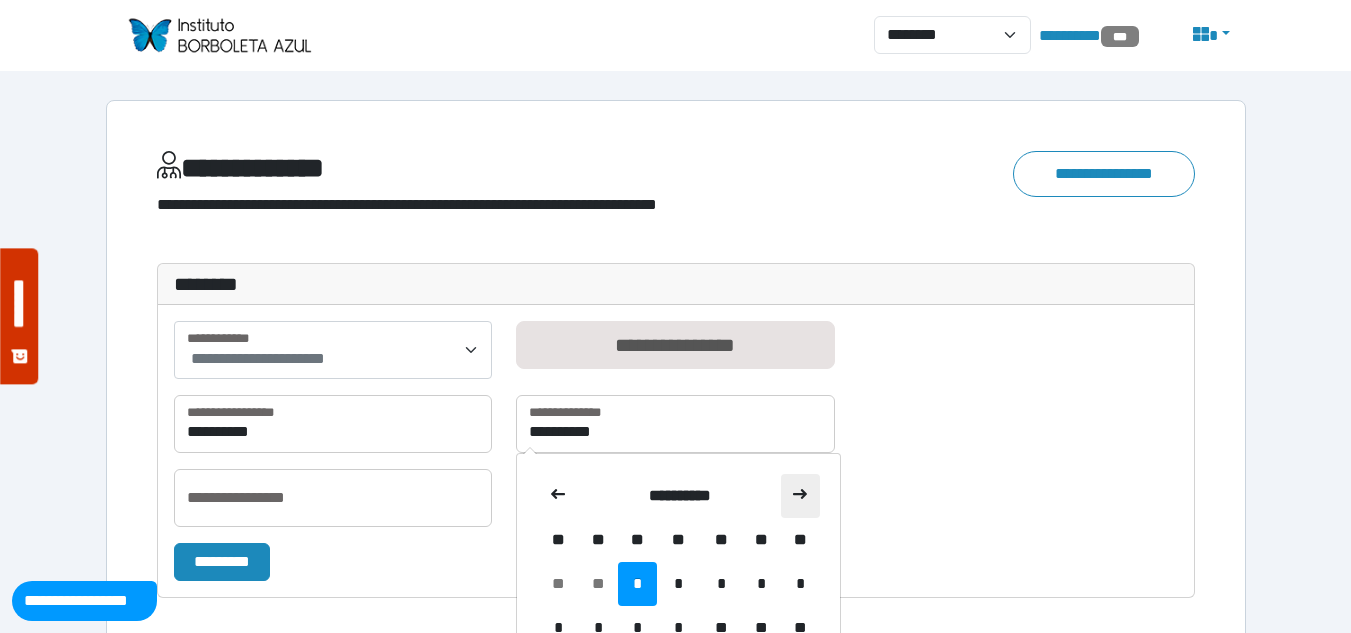 click at bounding box center [800, 496] 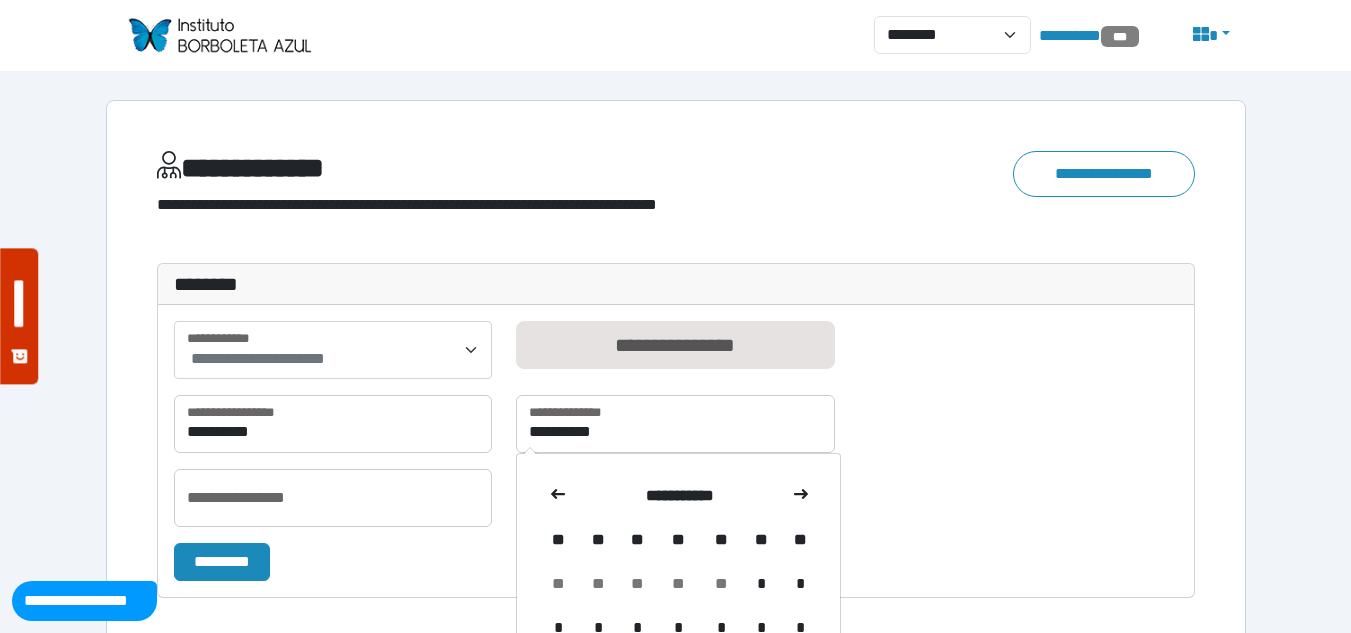 click at bounding box center (800, 496) 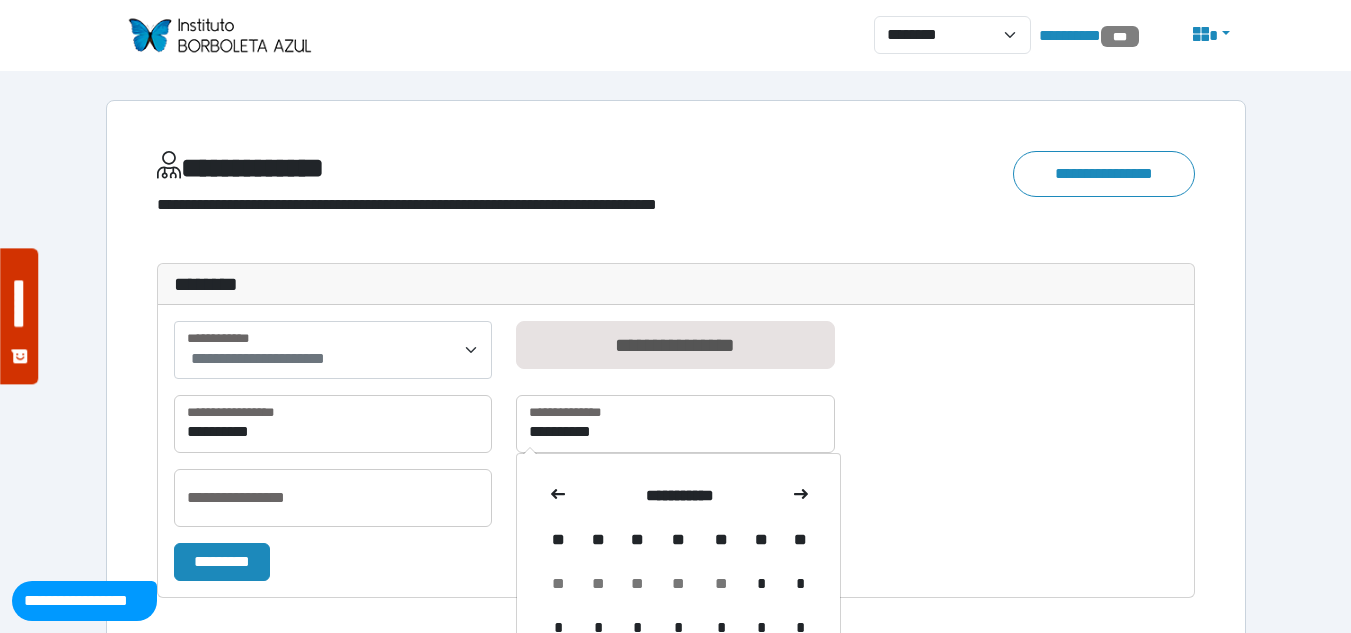 click at bounding box center [800, 496] 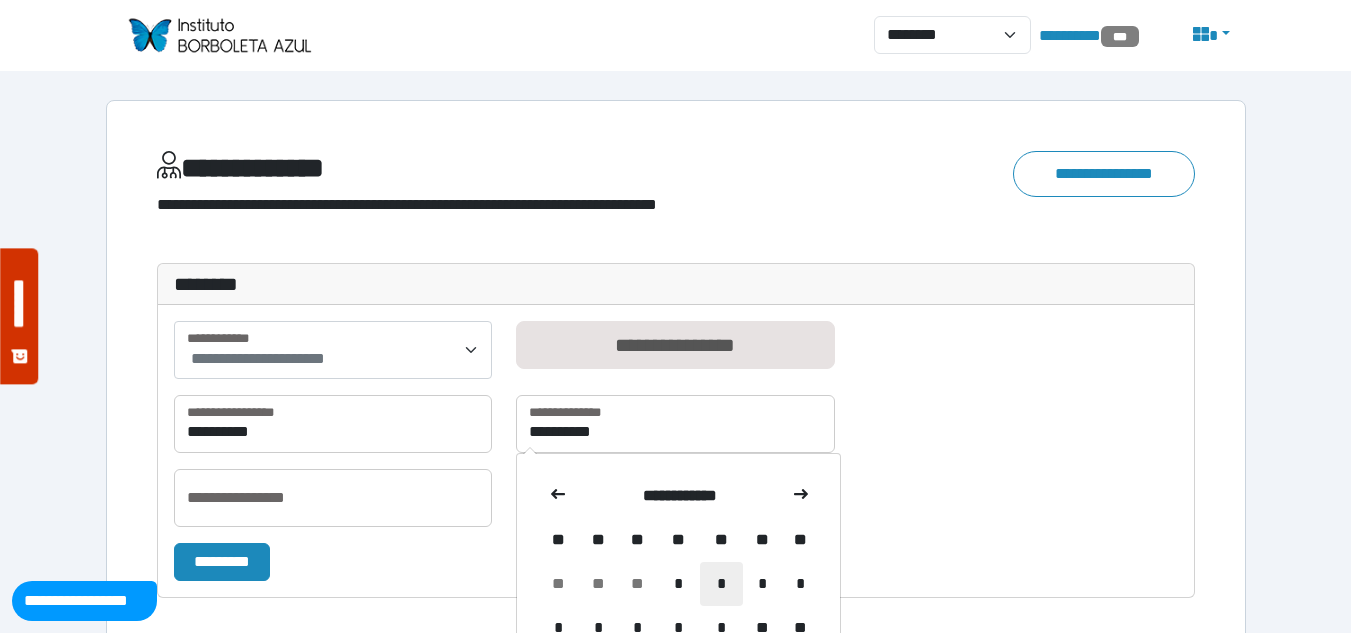 click on "*" at bounding box center (721, 584) 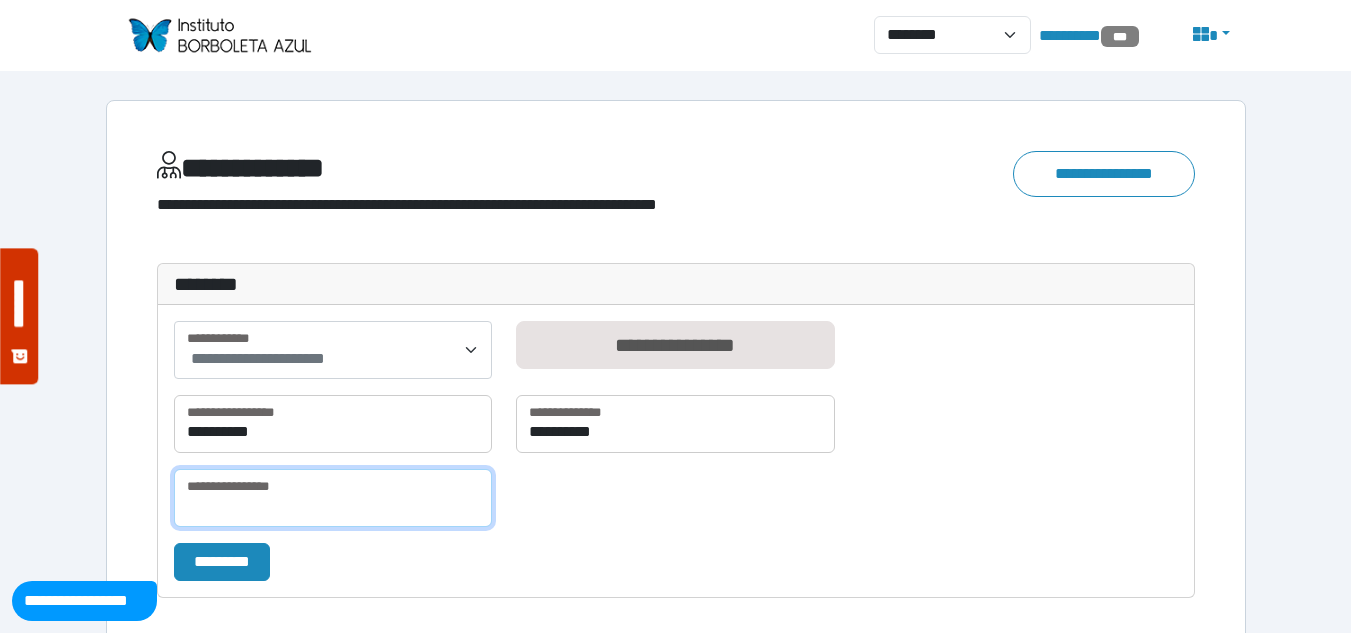 click at bounding box center [333, 498] 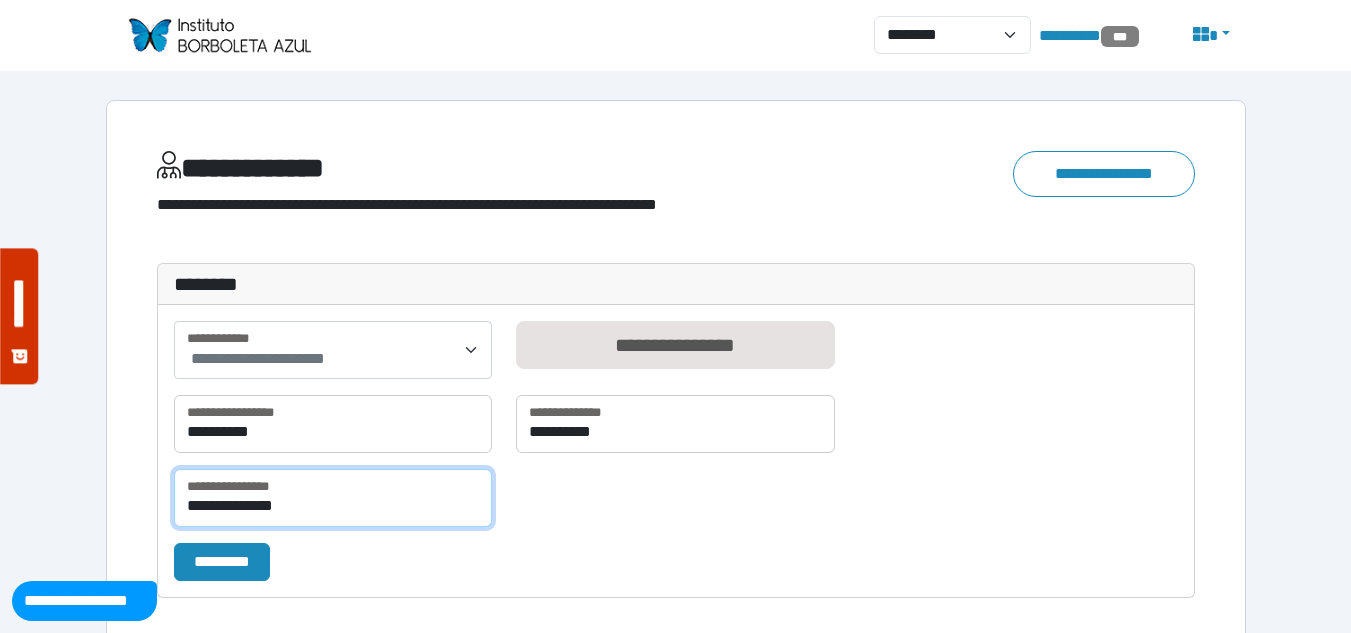 type on "**********" 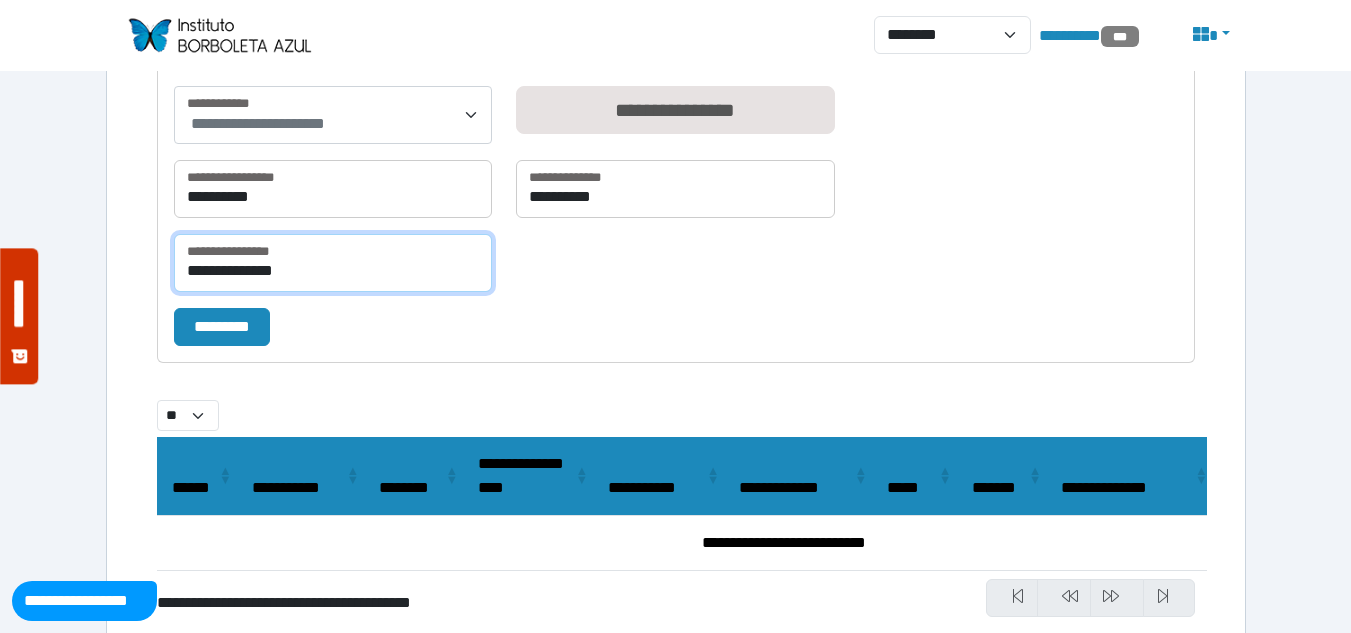 scroll, scrollTop: 200, scrollLeft: 0, axis: vertical 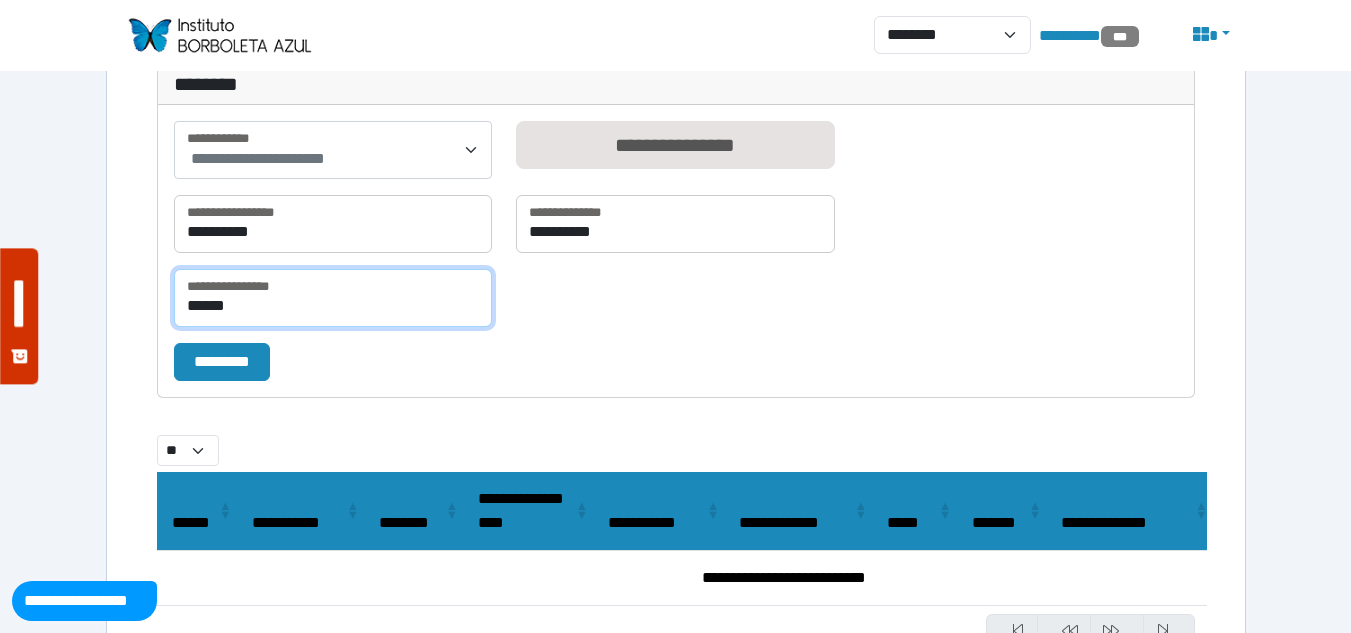 type on "******" 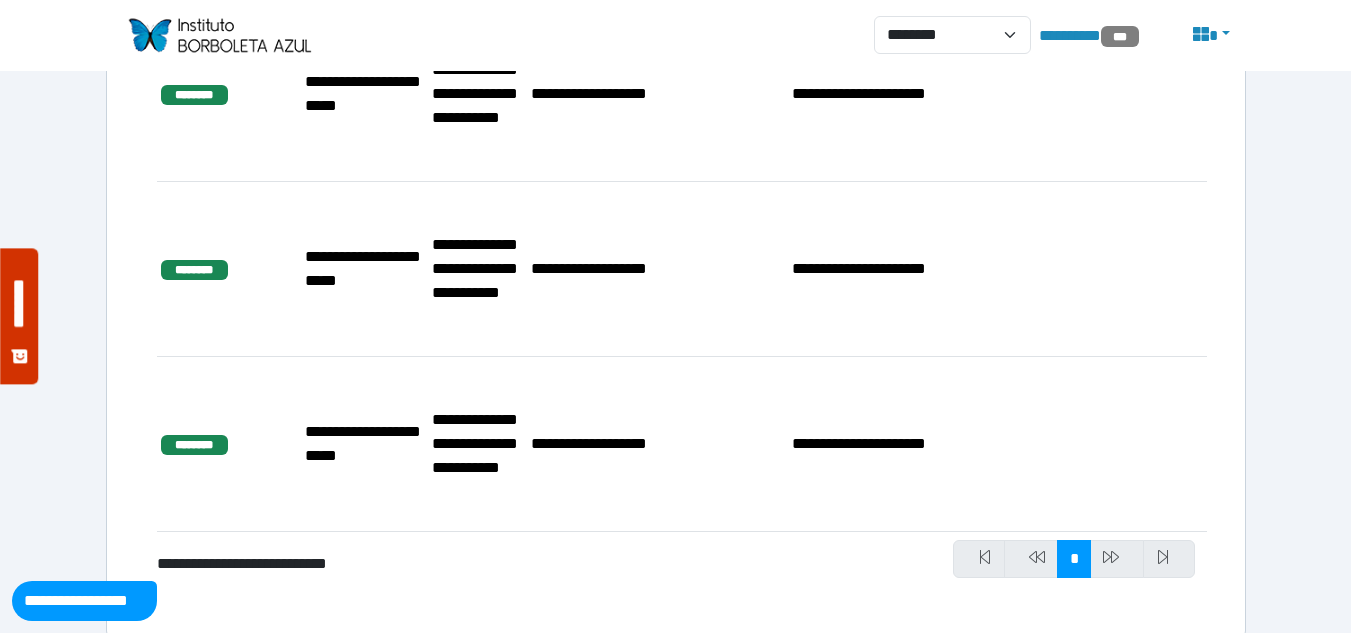 scroll, scrollTop: 2170, scrollLeft: 0, axis: vertical 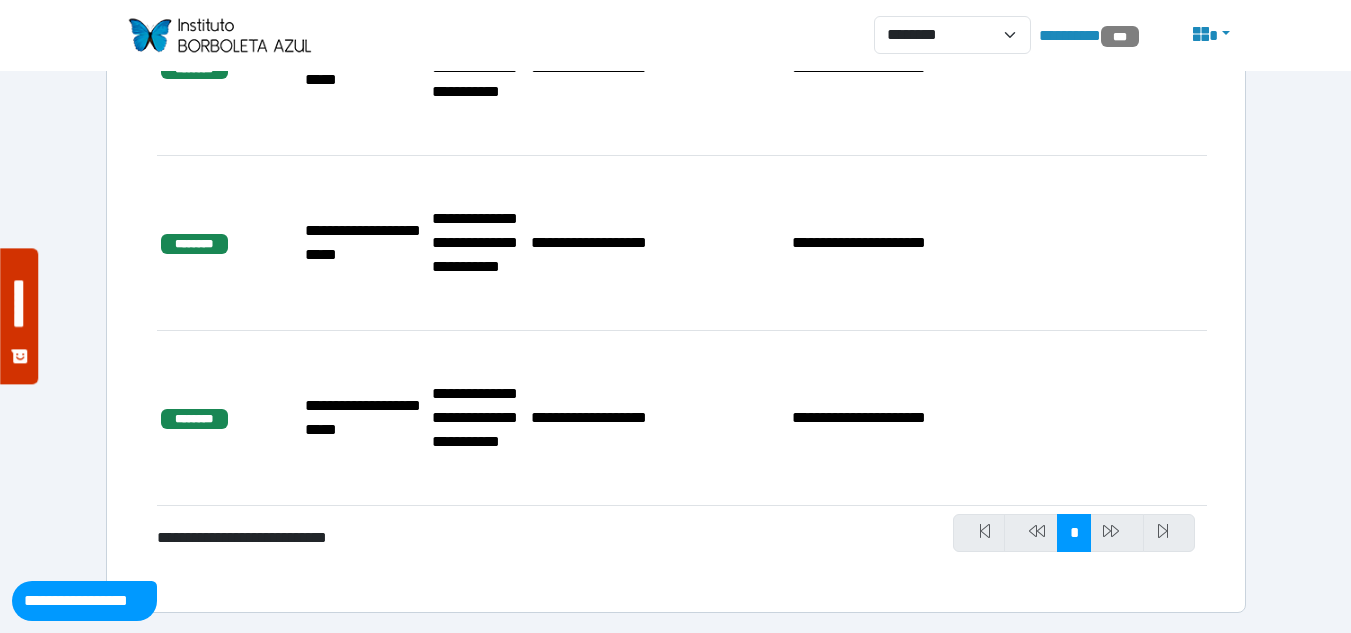 select on "**" 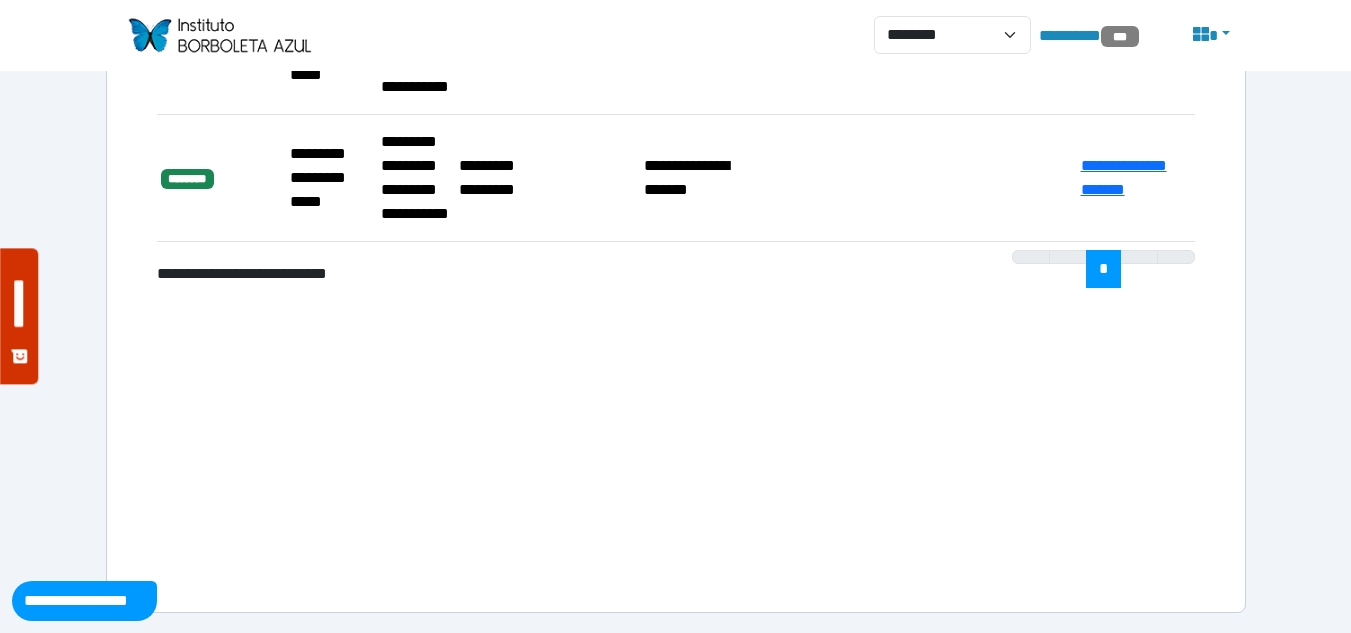 select on "**" 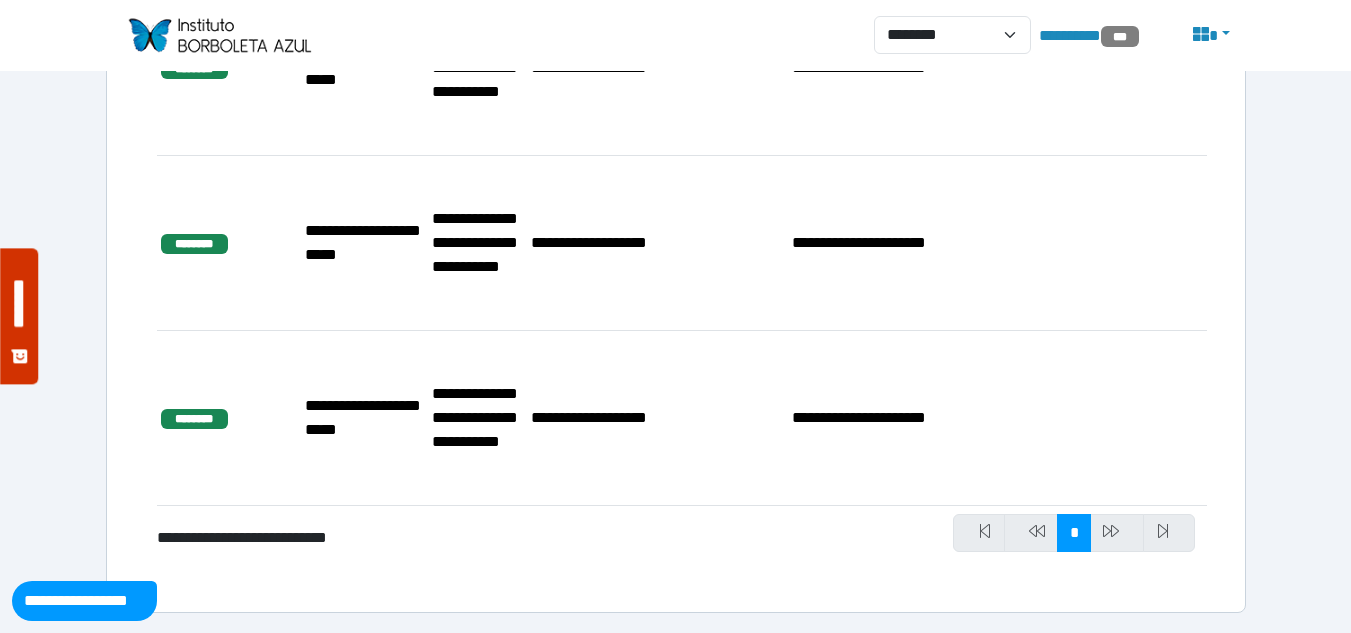 select on "**" 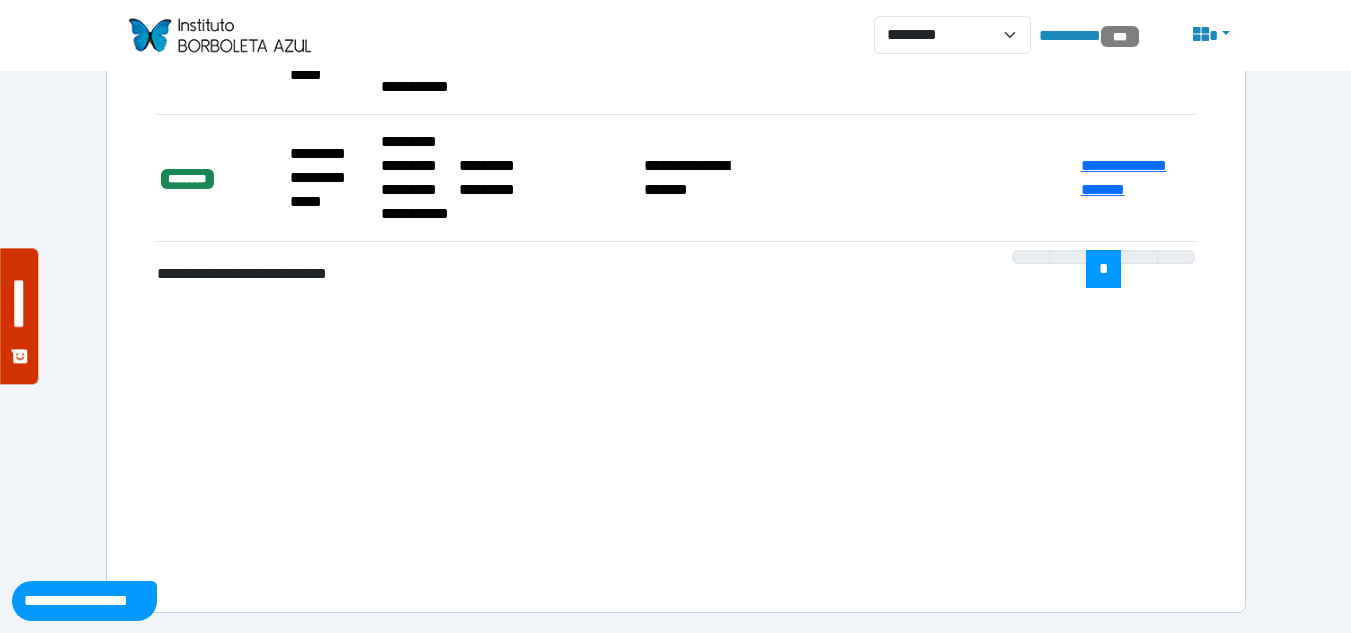 select on "**" 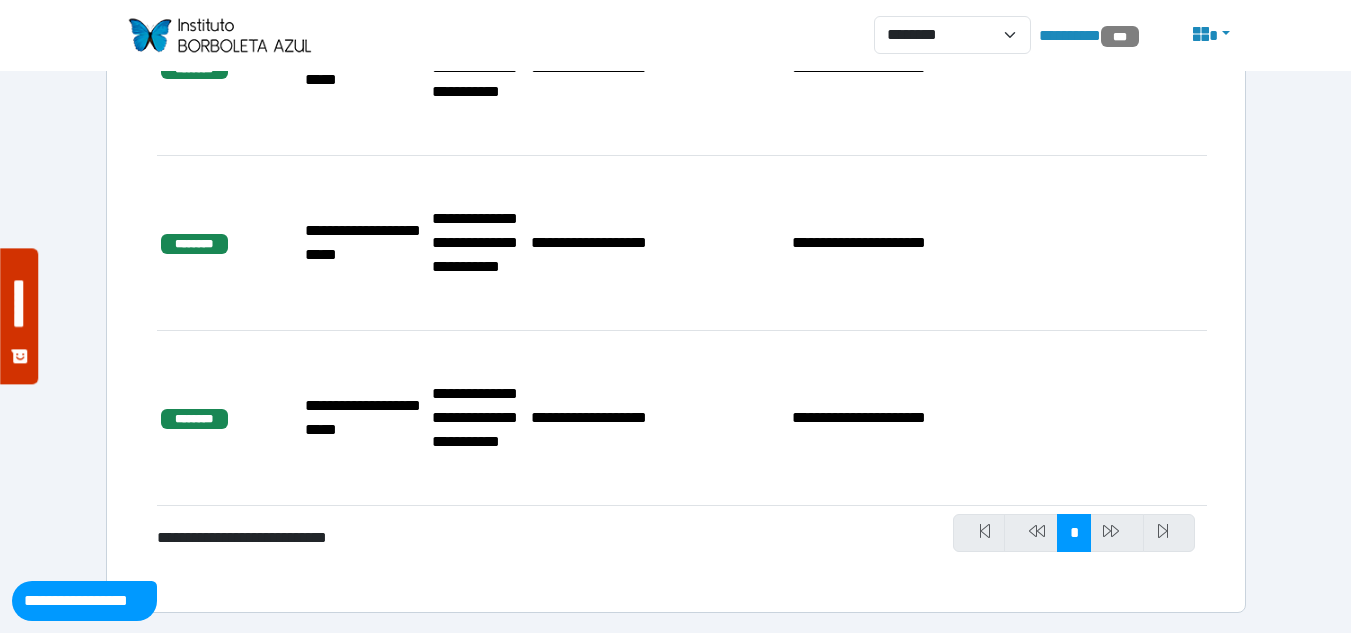 select on "**" 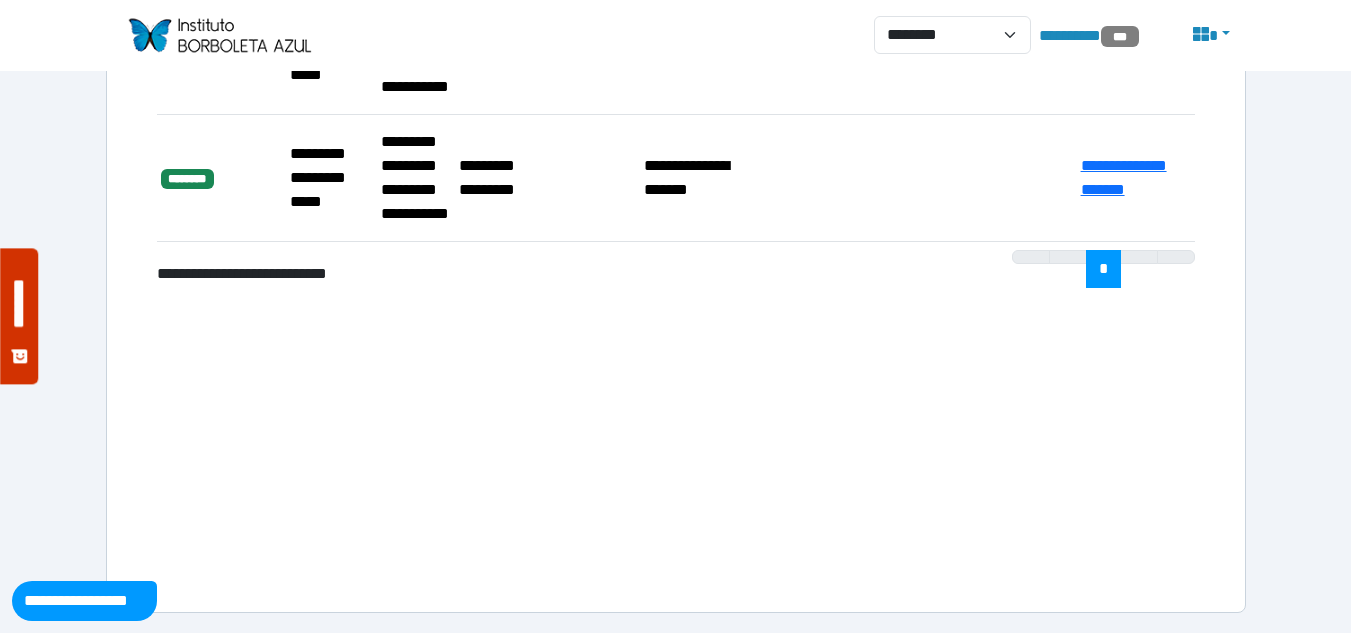 select on "**" 